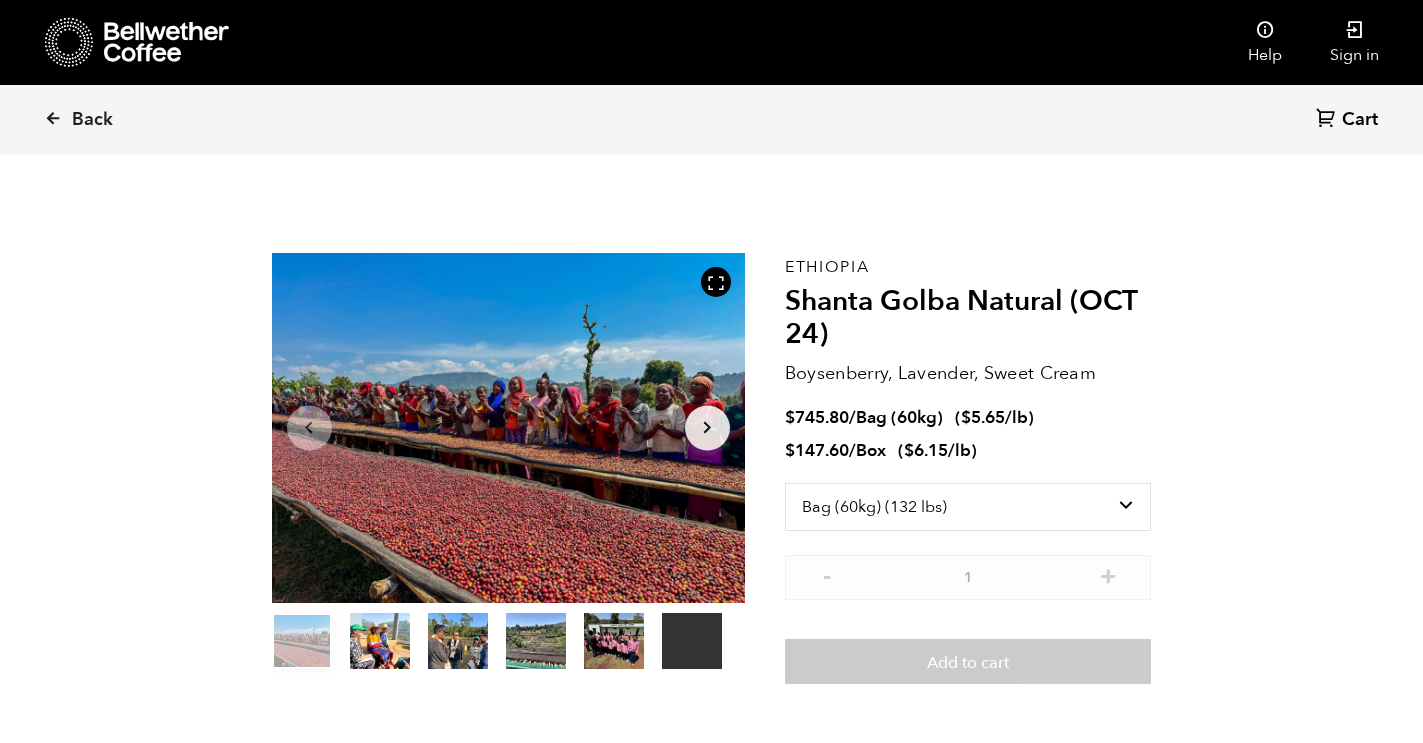 select on "bag-3" 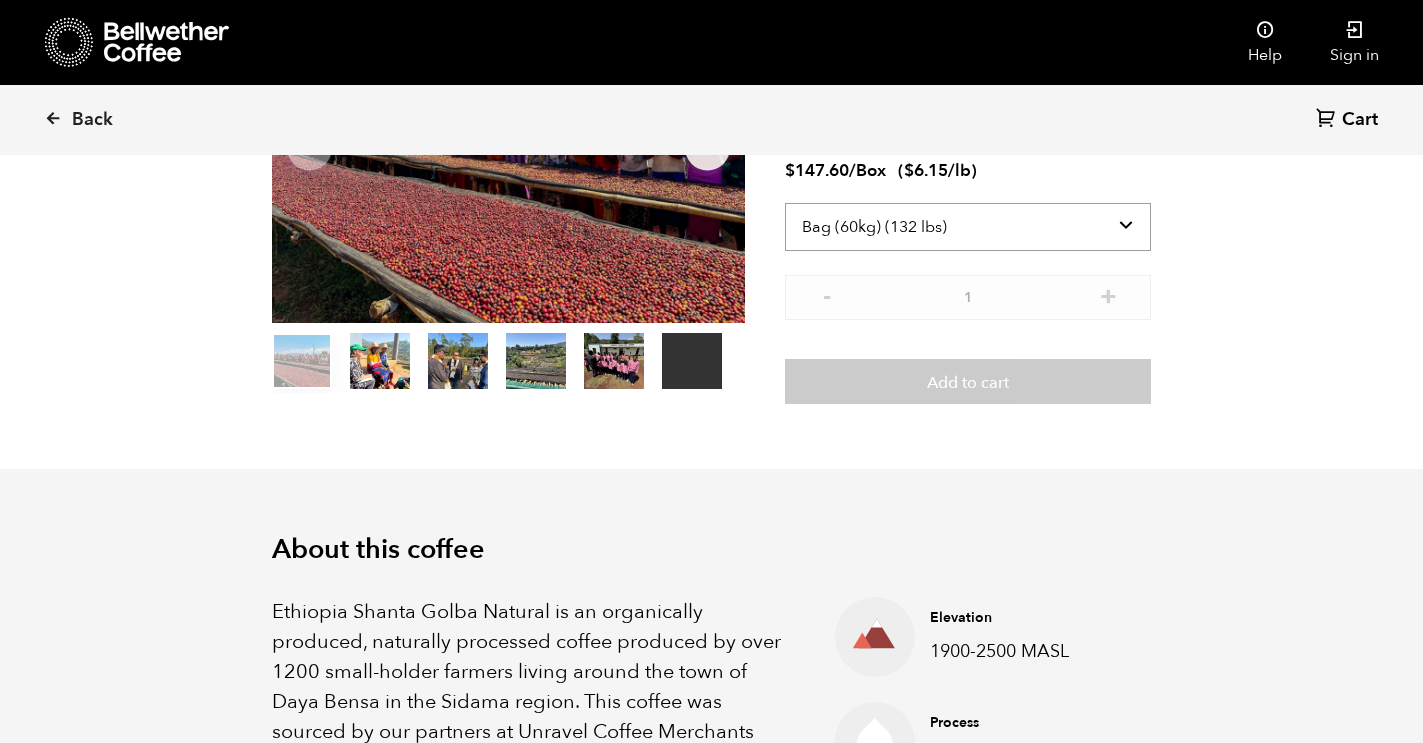 scroll, scrollTop: 225, scrollLeft: 0, axis: vertical 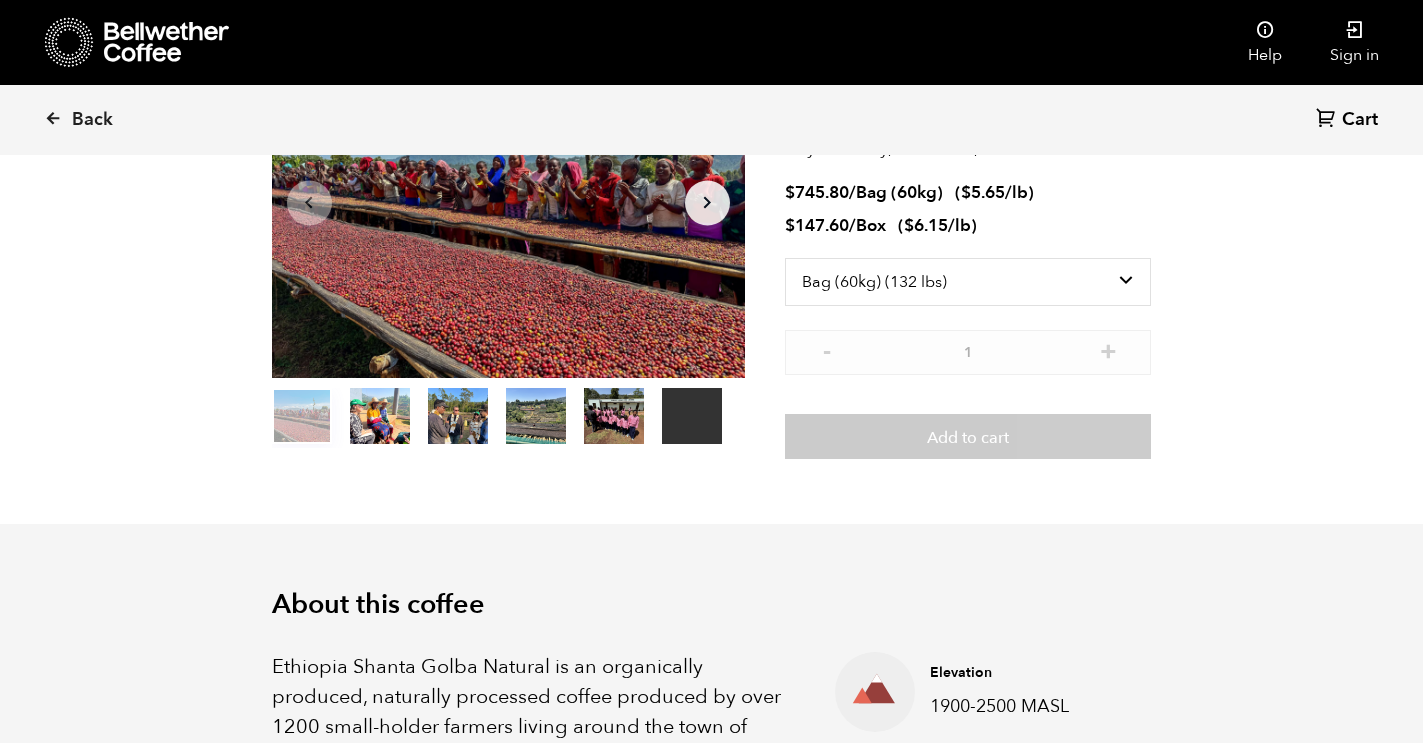 click on "Arrow Right" at bounding box center (707, 202) 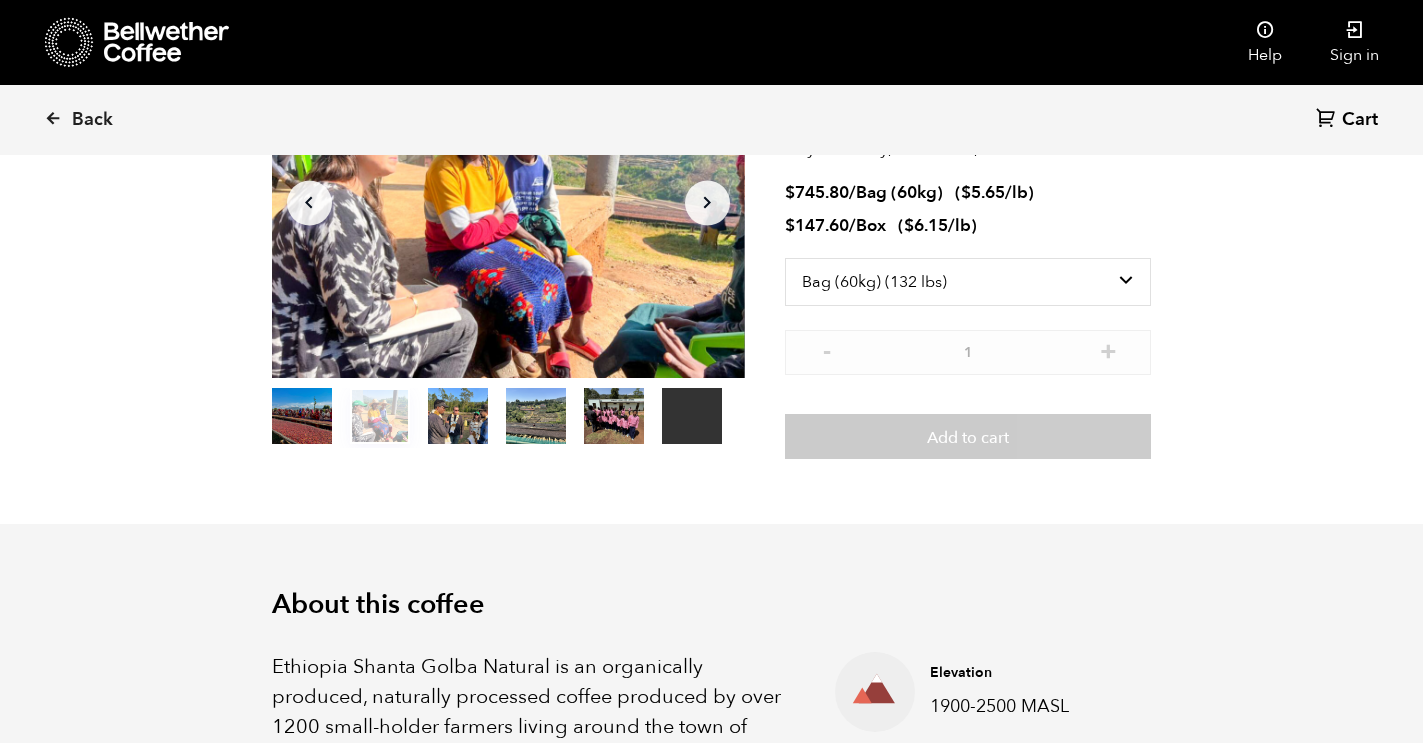 click on "item 2" at bounding box center [458, 420] 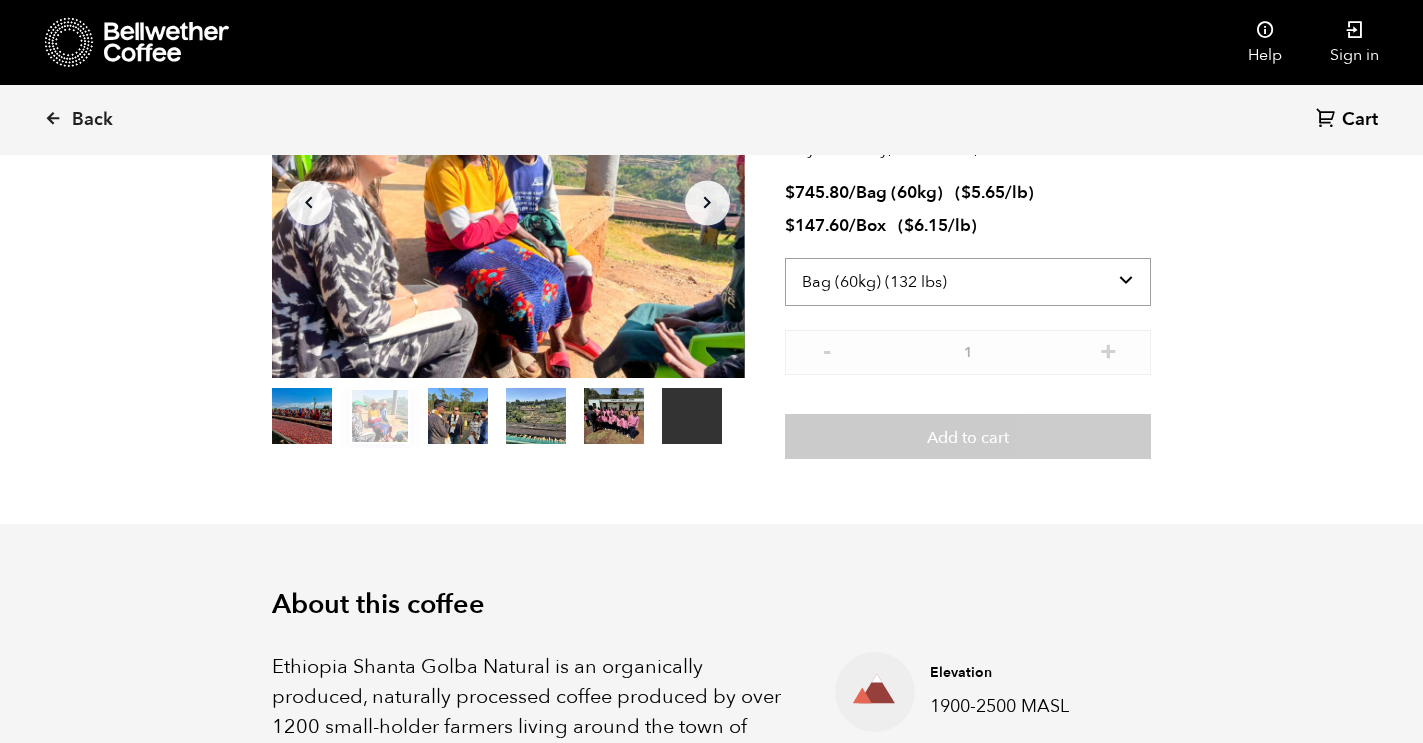 click on "Select size   Bag (60kg) (132 lbs) Box (24 lbs)" at bounding box center [968, 282] 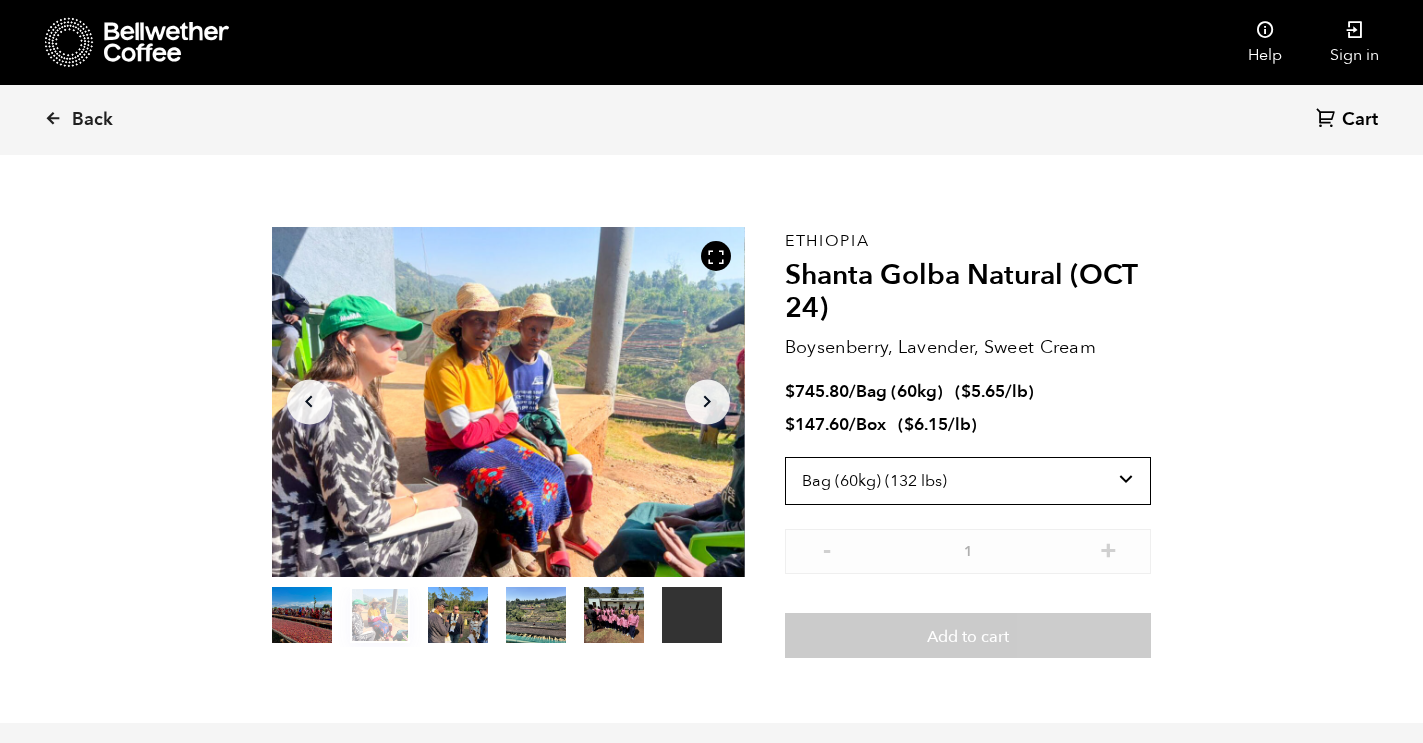 scroll, scrollTop: 25, scrollLeft: 0, axis: vertical 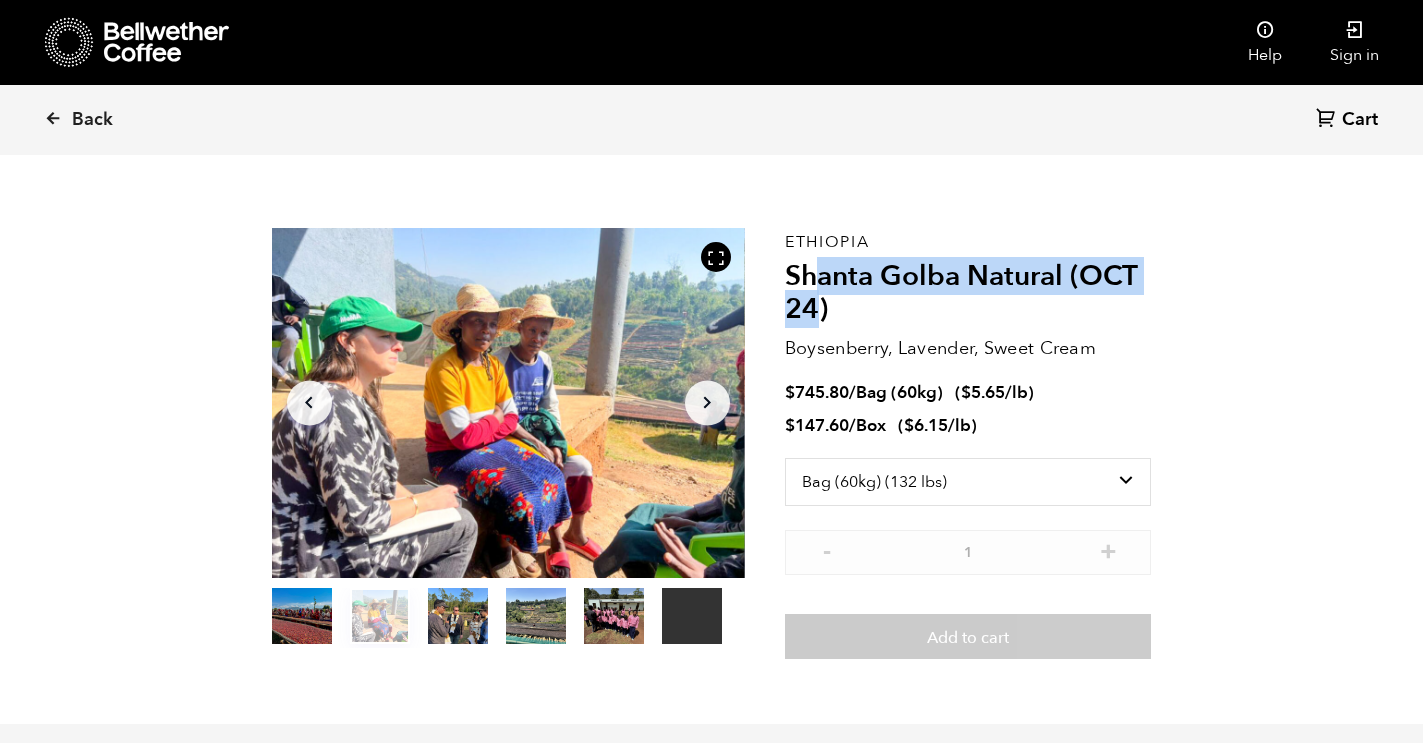 drag, startPoint x: 815, startPoint y: 275, endPoint x: 815, endPoint y: 306, distance: 31 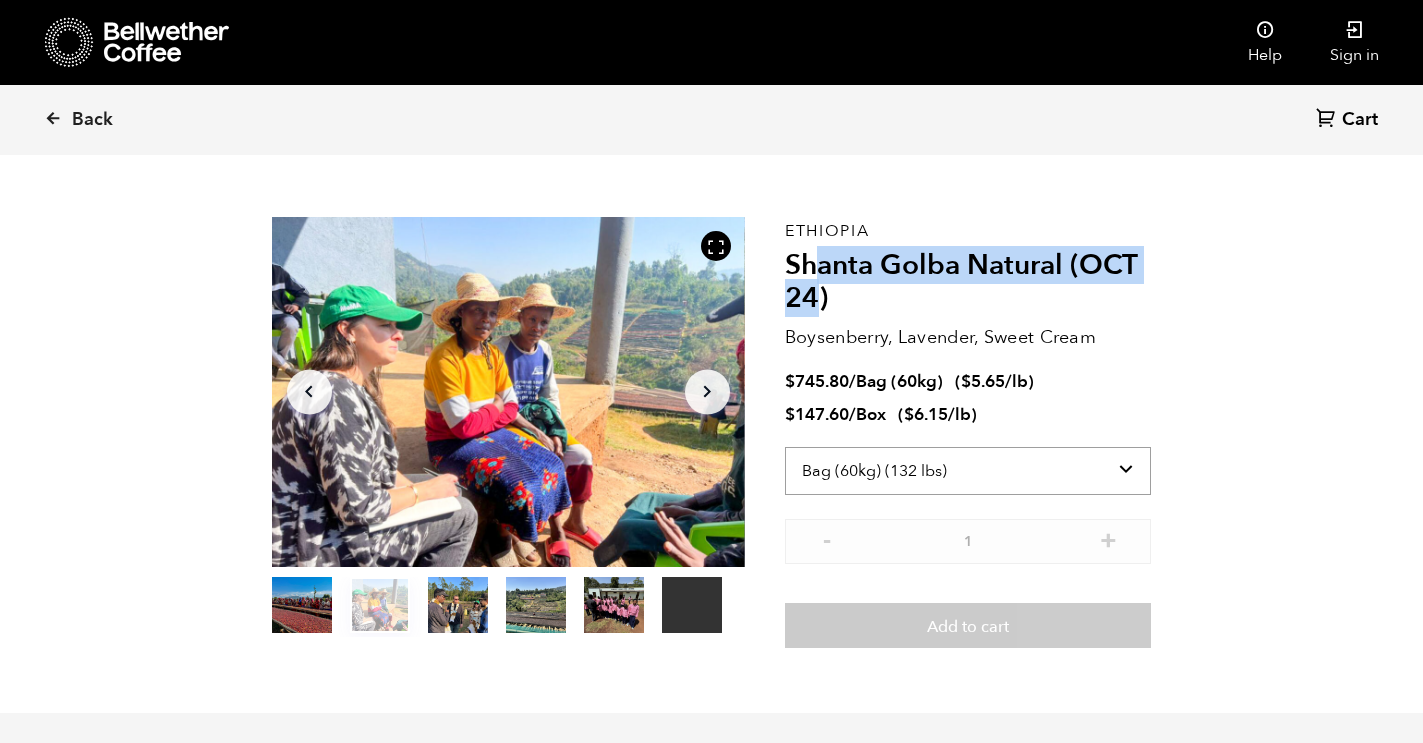 scroll, scrollTop: 0, scrollLeft: 0, axis: both 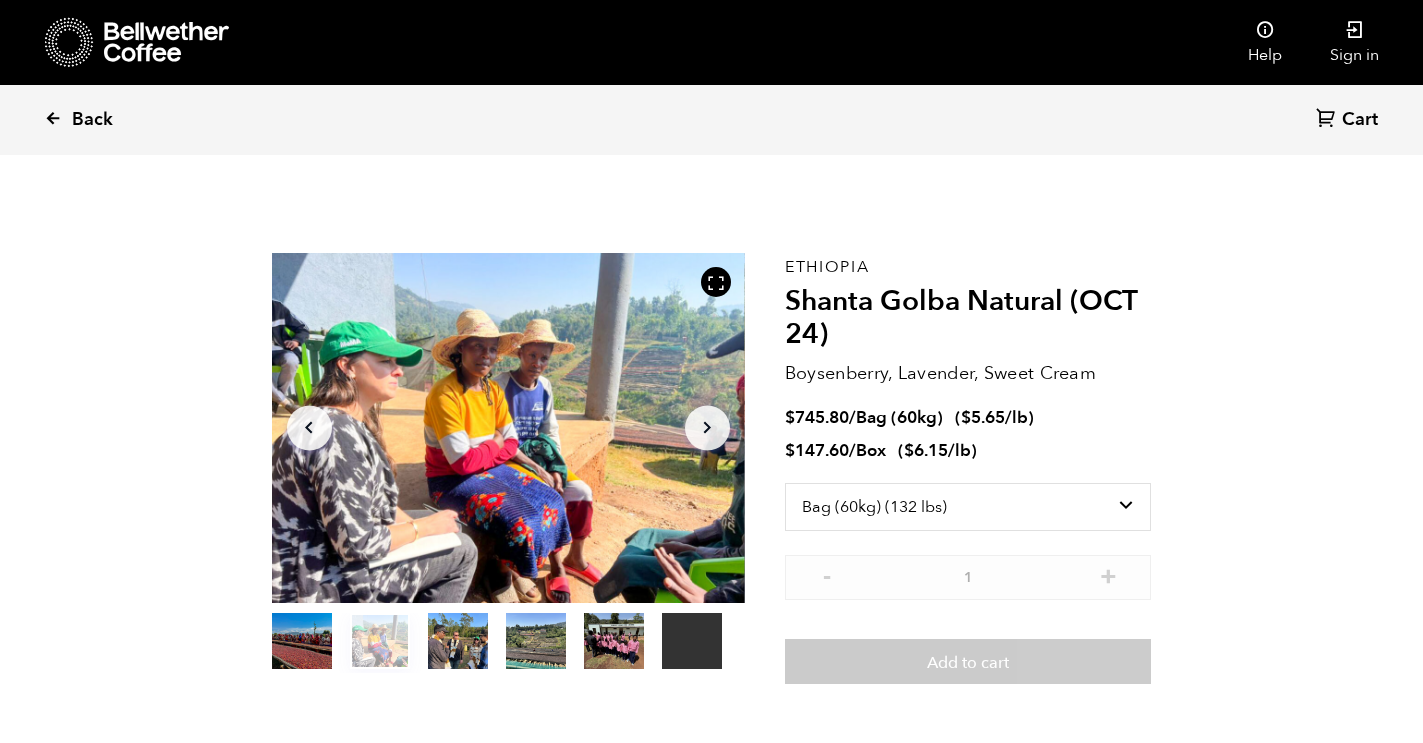 click at bounding box center [53, 118] 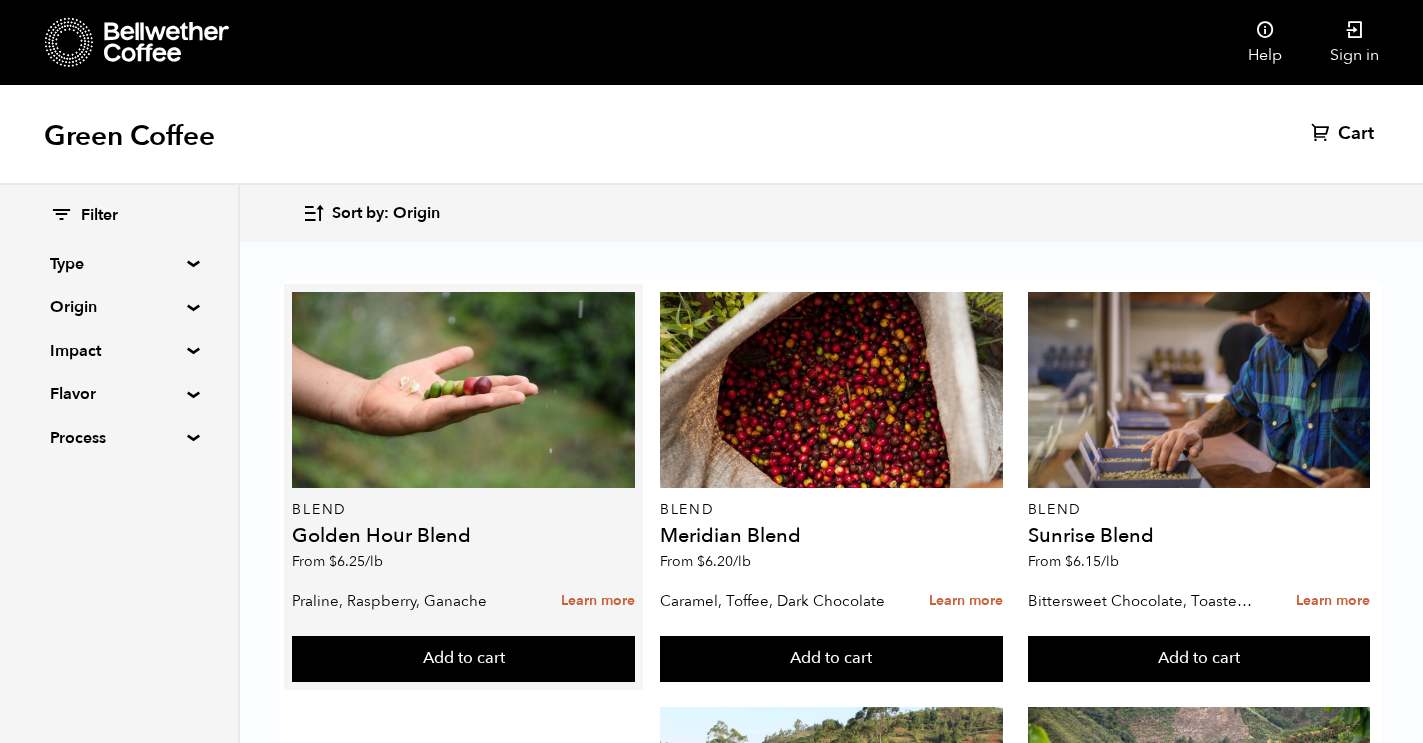 scroll, scrollTop: 0, scrollLeft: 0, axis: both 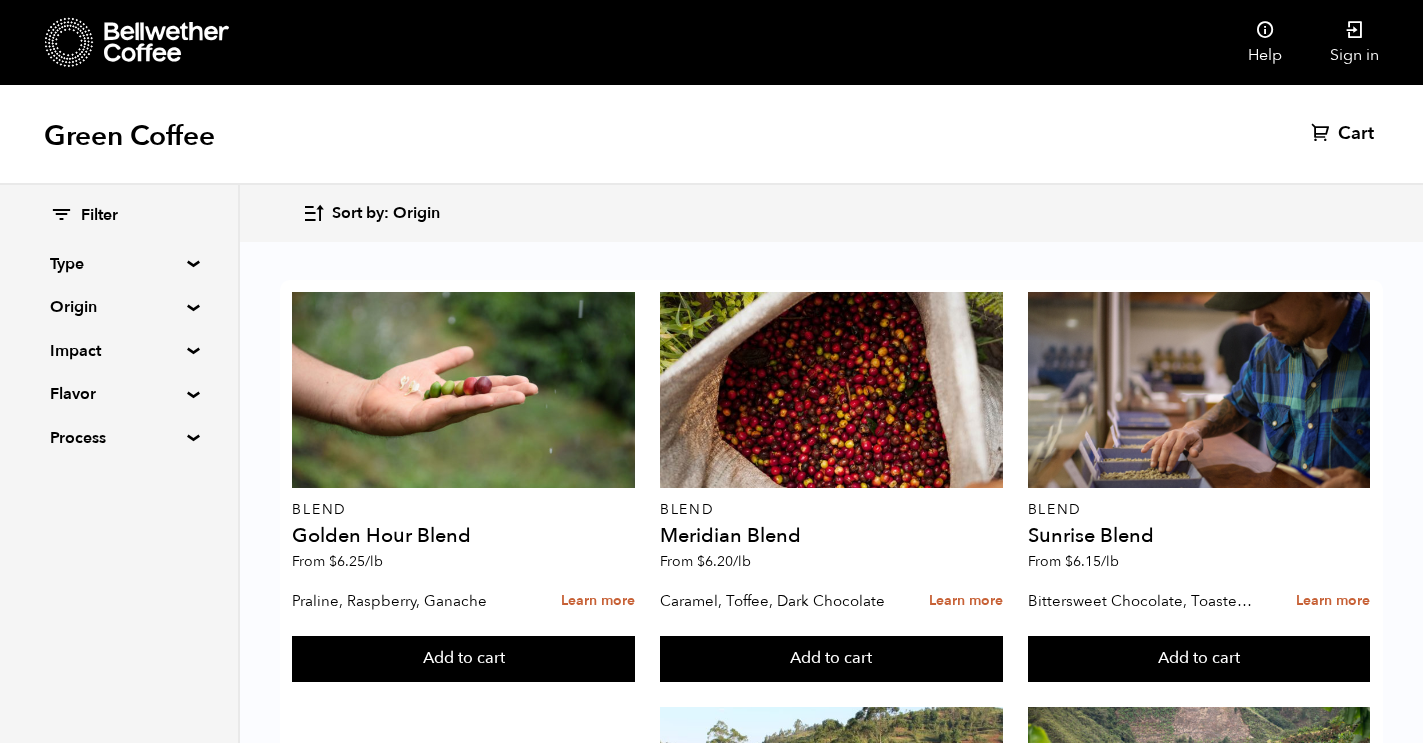 click on "Filter   Type       Blend   Single Origin   Decaf   Seasonal   Year Round Origin       Blend   Brazil   Burundi   Colombia   East Java   El Salvador   Ethiopia   Guatemala   Honduras   Peru   Rwanda   Sumatra Impact       Fair Trade   Organic   Women's Lot   Living Income Pricing   Farmer Impact Fund Flavor       Chocolate   Citrus Fruit   Floral   Fruity   Nutty   Sweet Process       Natural   Washed   Wet-hulled" at bounding box center (119, 327) 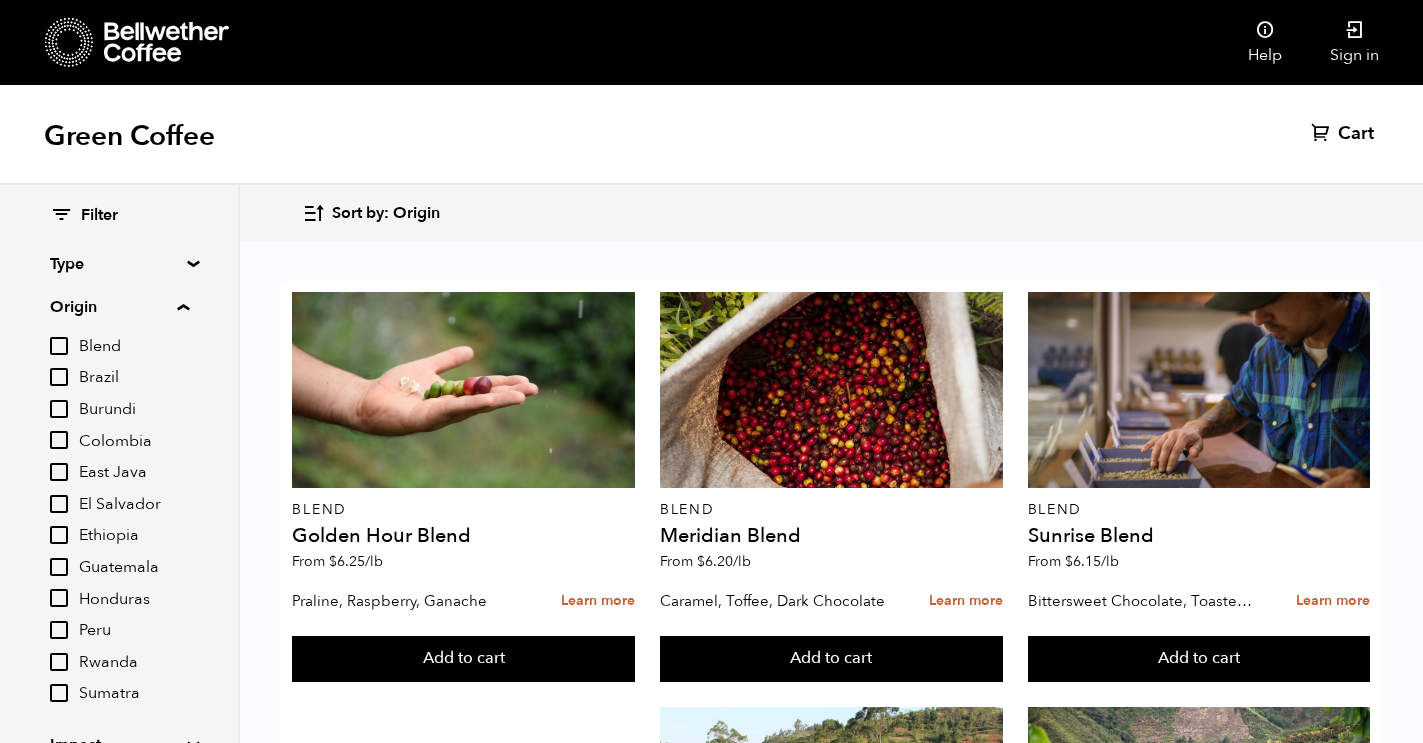 click on "Ethiopia" at bounding box center (59, 535) 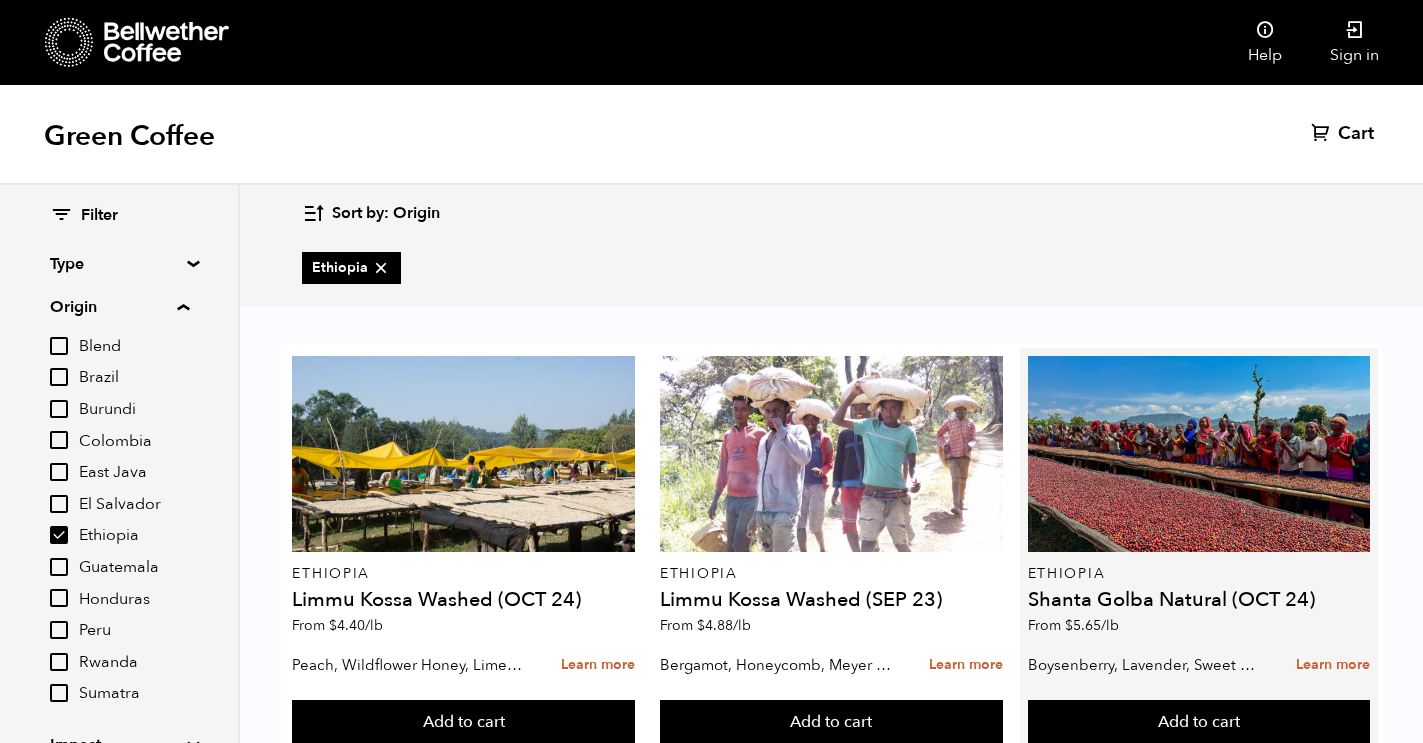 scroll, scrollTop: 65, scrollLeft: 0, axis: vertical 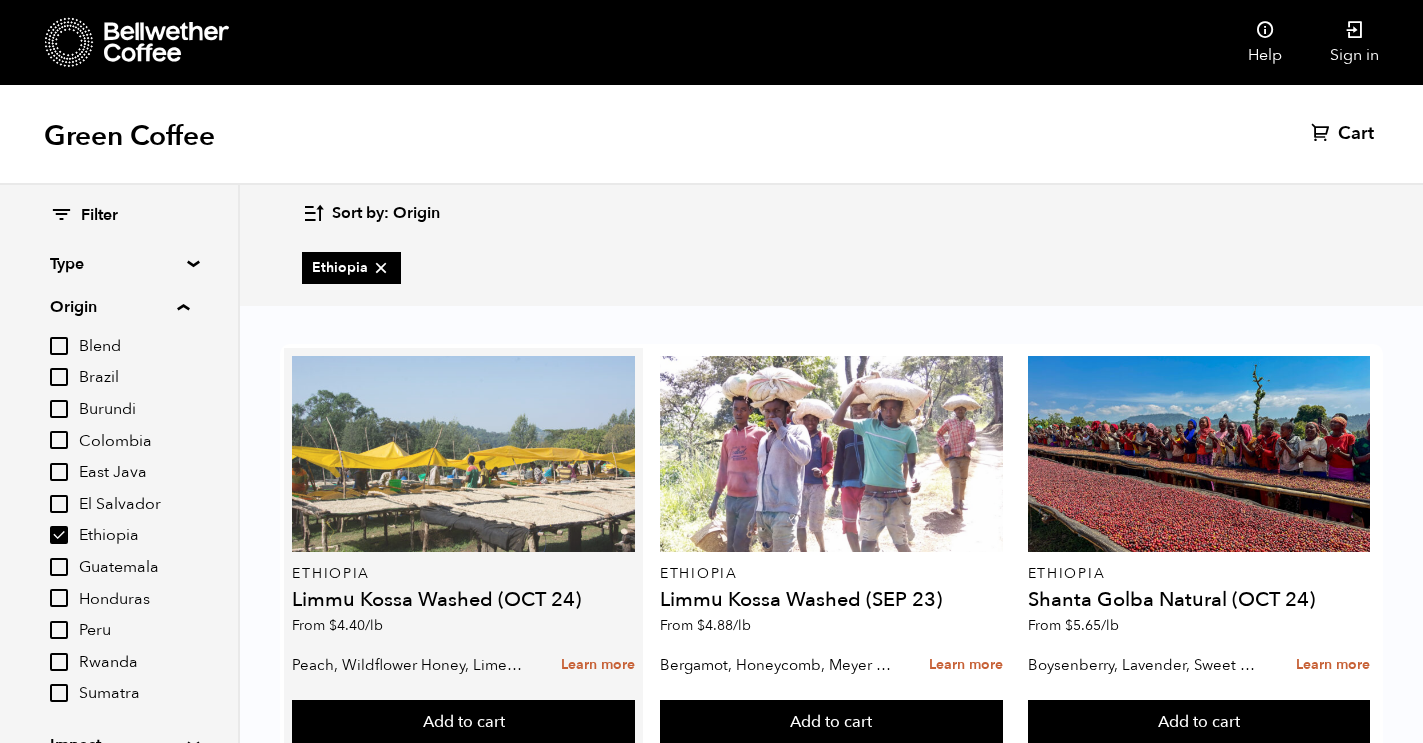 click at bounding box center [463, 454] 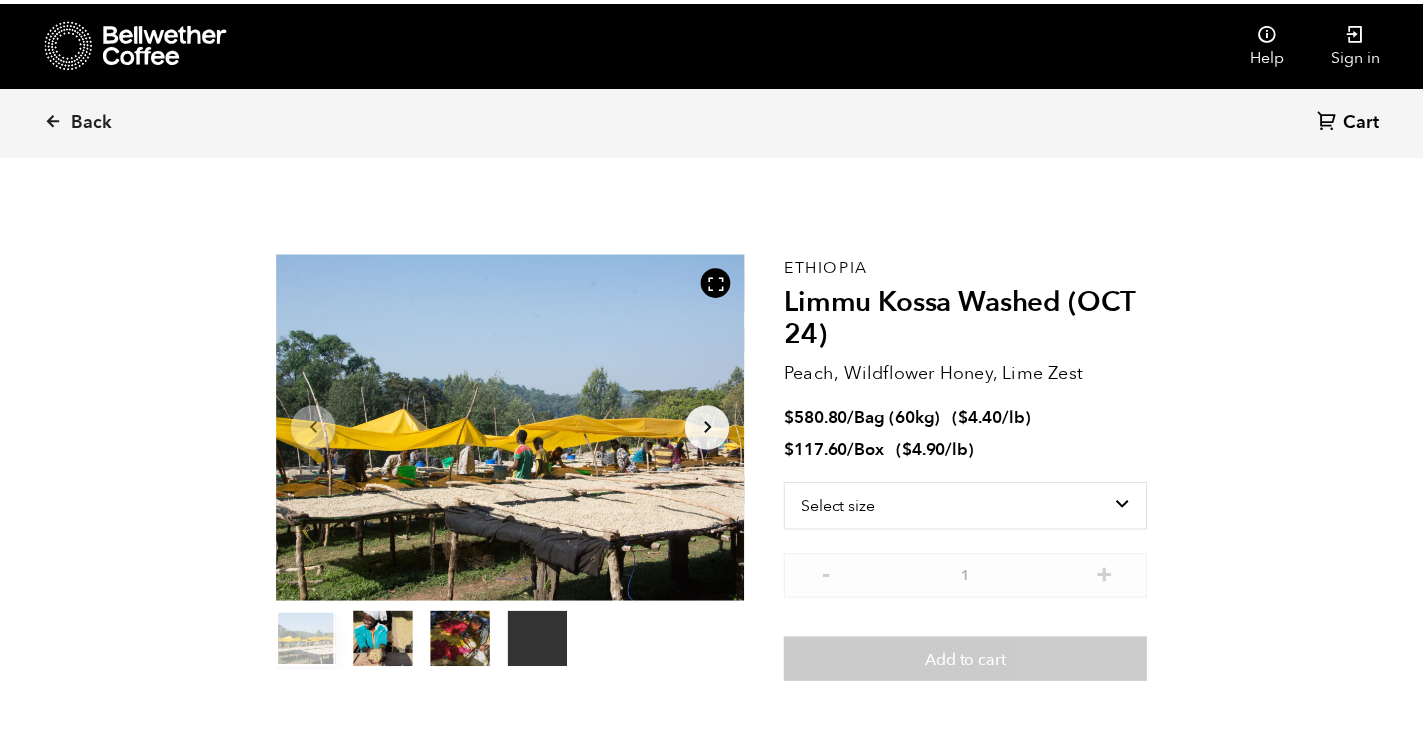 scroll, scrollTop: 0, scrollLeft: 0, axis: both 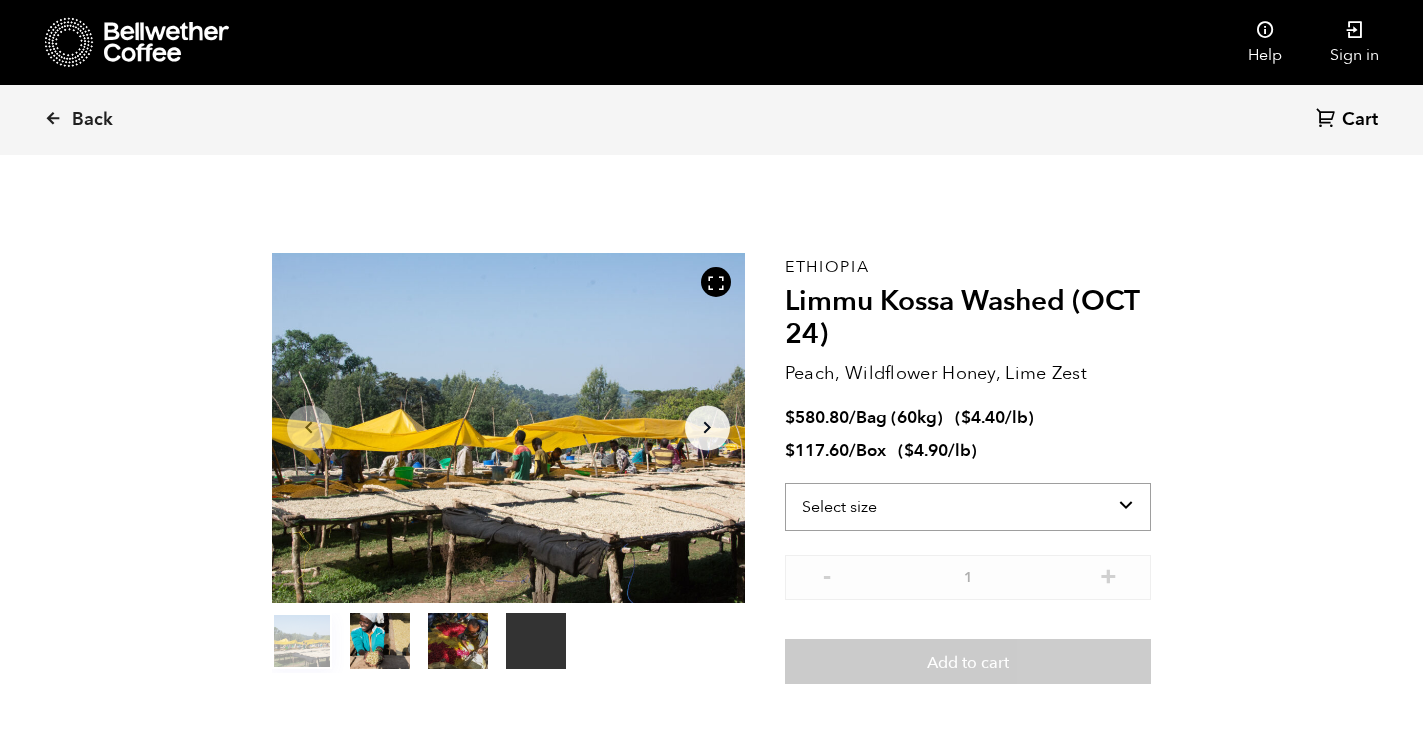 click on "Select size   Bag (60kg) (132 lbs) Box (24 lbs)" at bounding box center (968, 507) 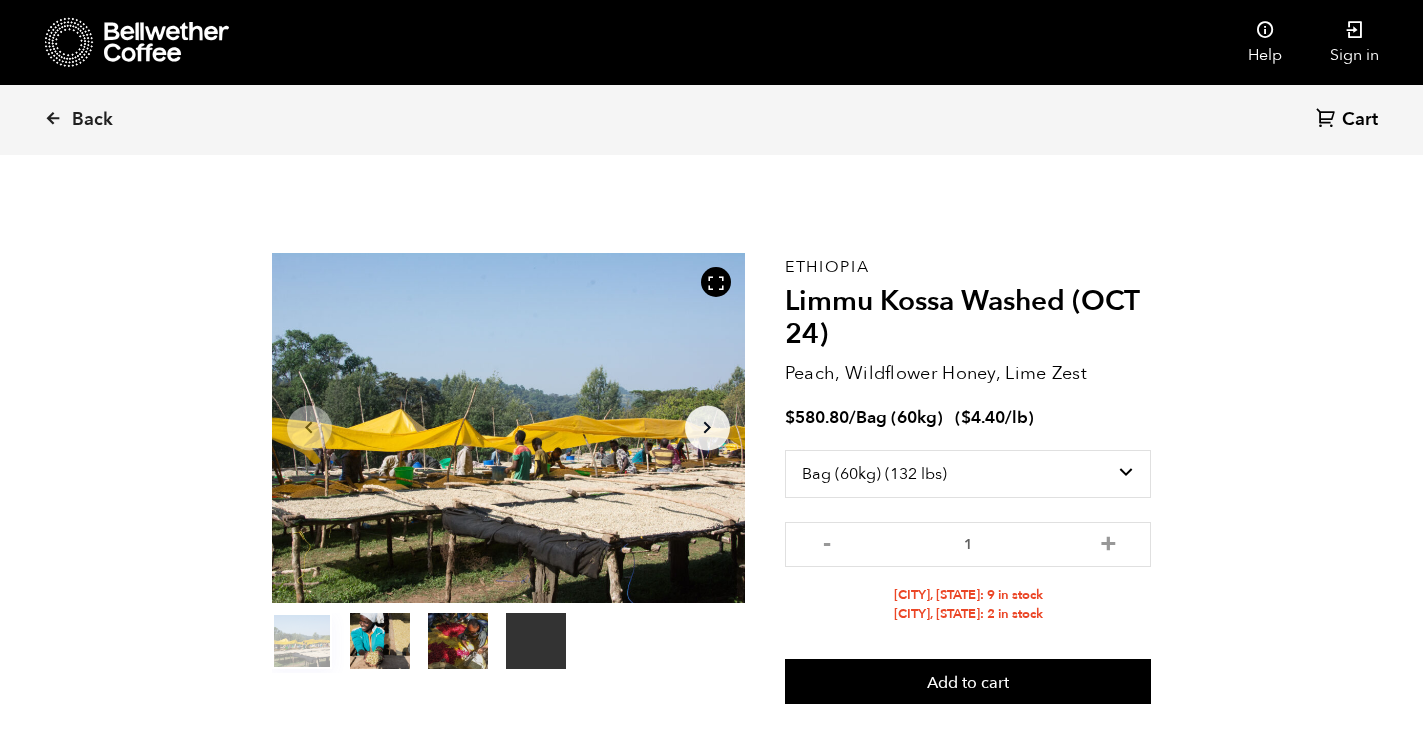 click on "item 3" at bounding box center (536, 645) 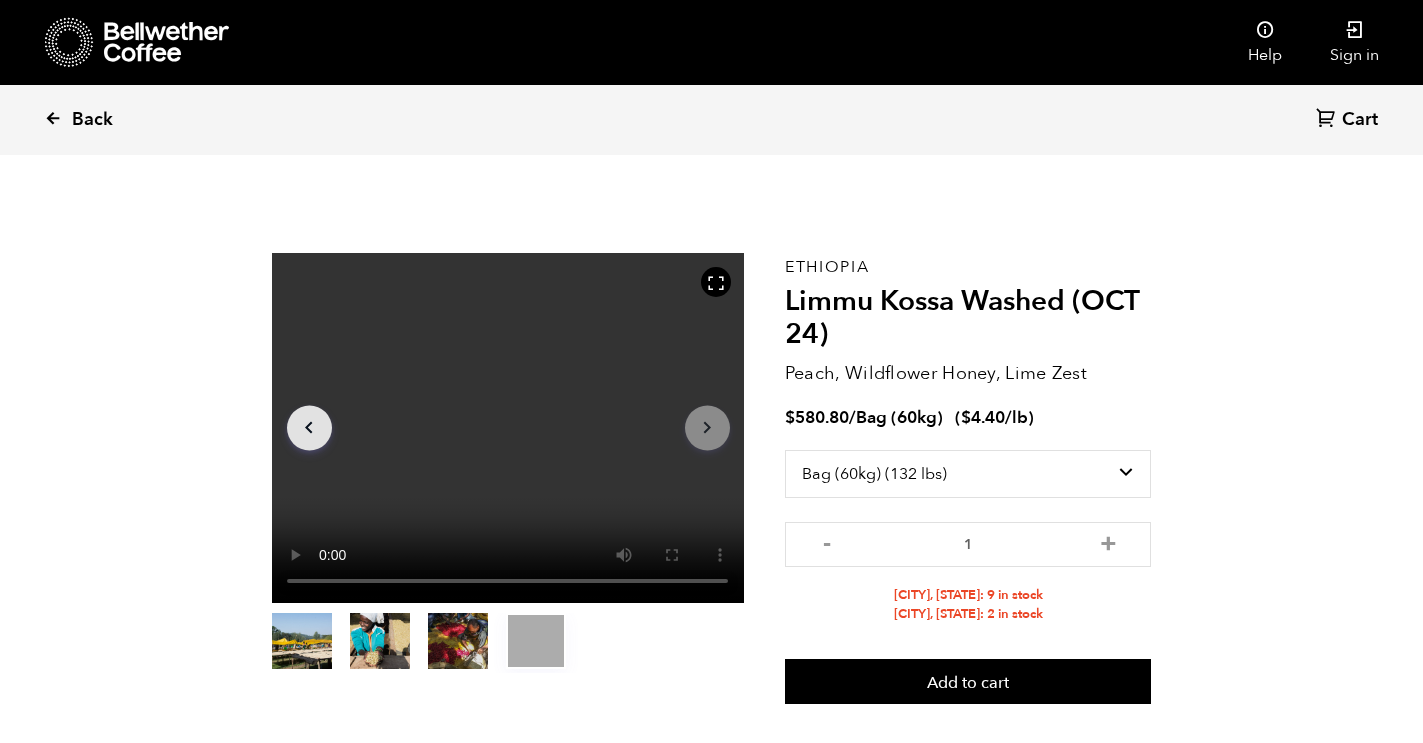 click on "Back" at bounding box center [106, 120] 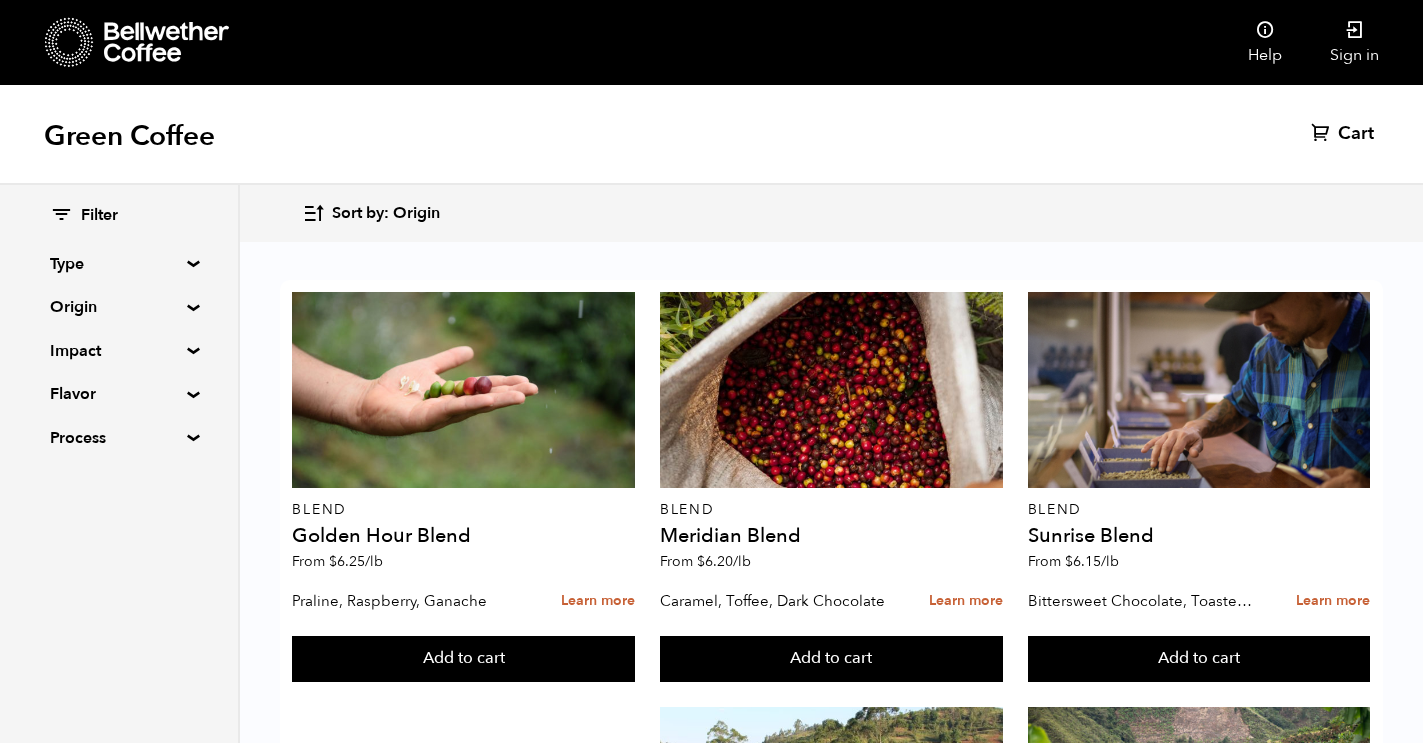 scroll, scrollTop: 1510, scrollLeft: 0, axis: vertical 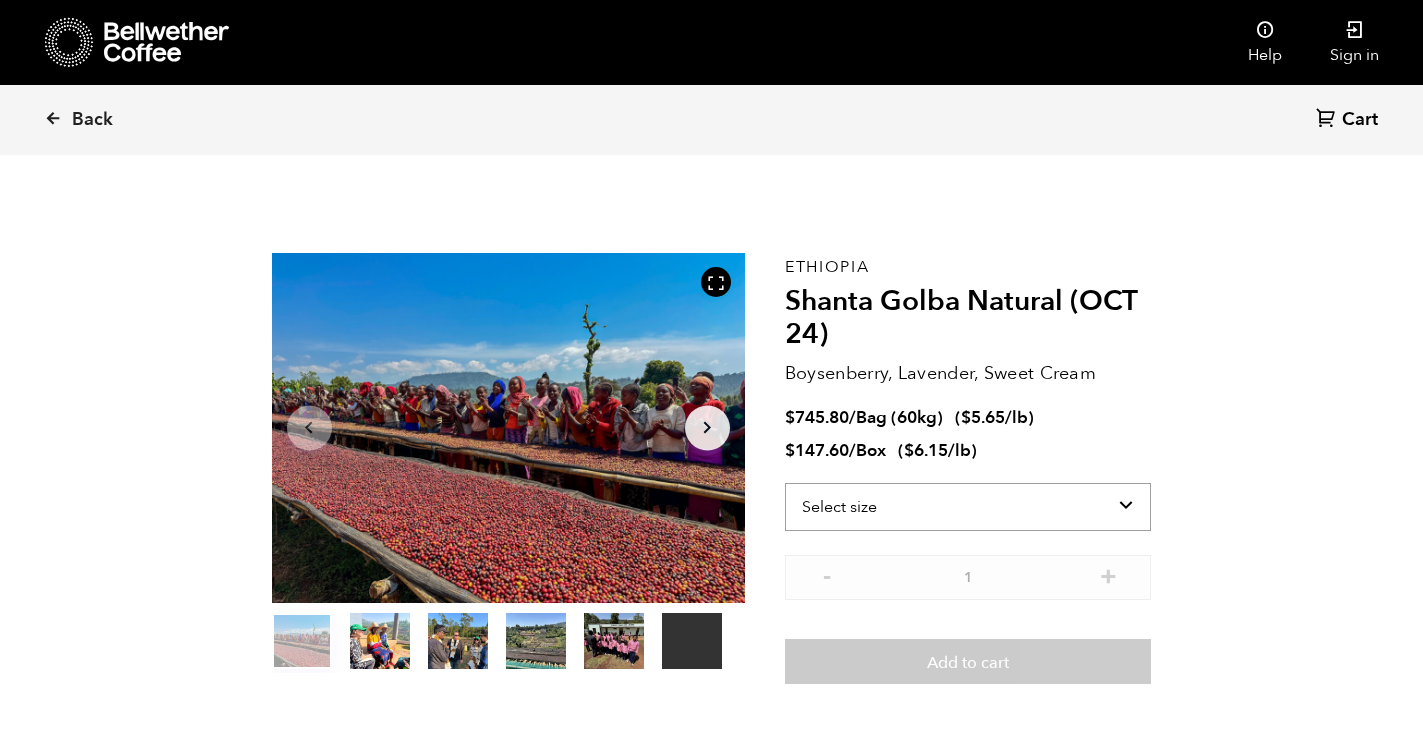 click on "Select size   Bag (60kg) (132 lbs) Box (24 lbs)" at bounding box center [968, 507] 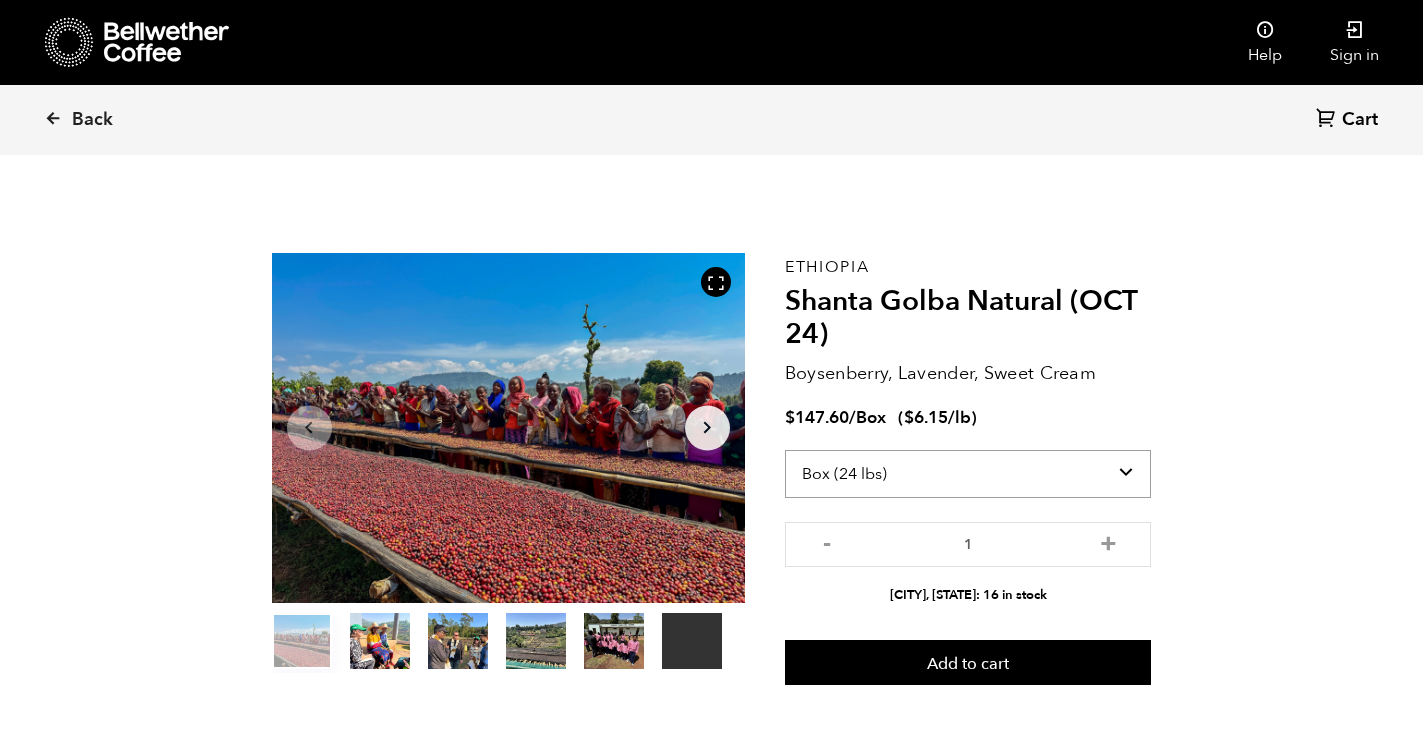 click on "Select size   Bag (60kg) (132 lbs) Box (24 lbs)" at bounding box center [968, 474] 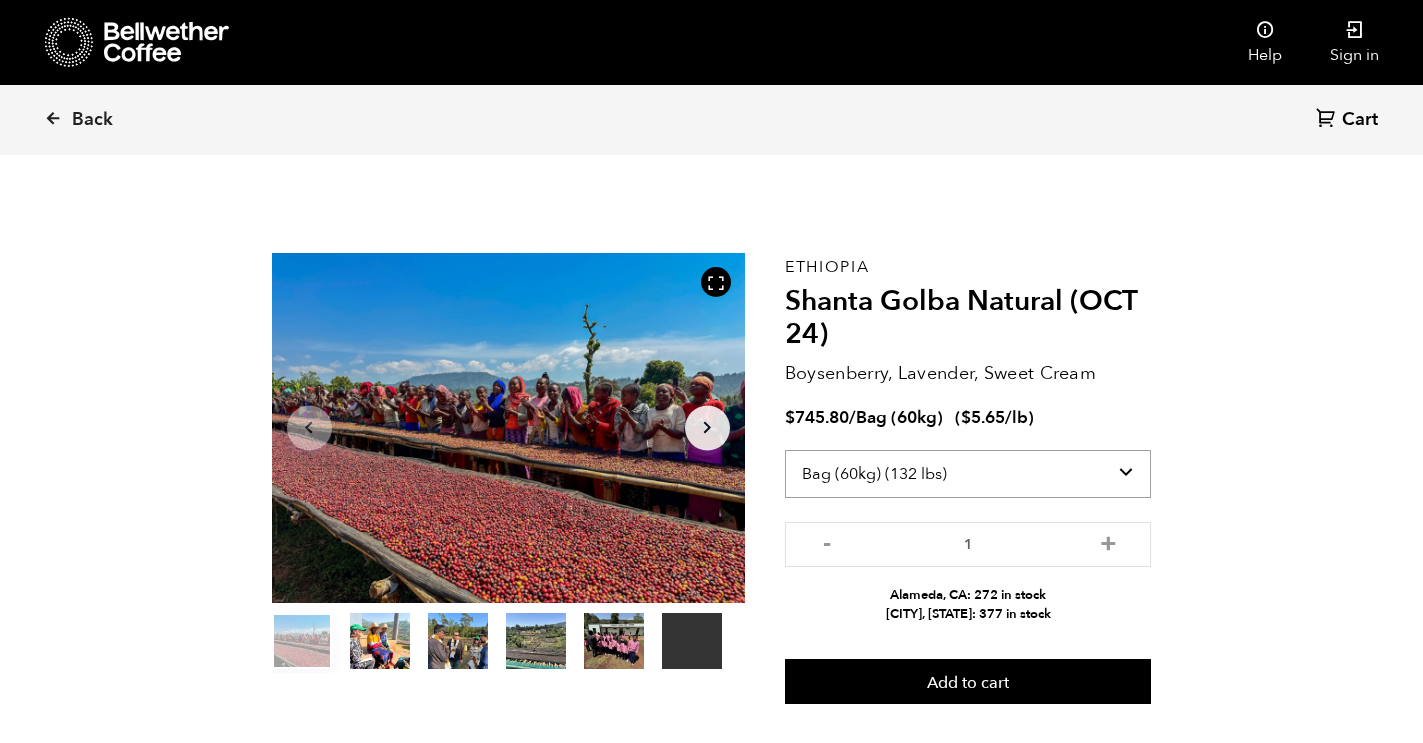 click on "Select size   Bag (60kg) (132 lbs) Box (24 lbs)" at bounding box center [968, 474] 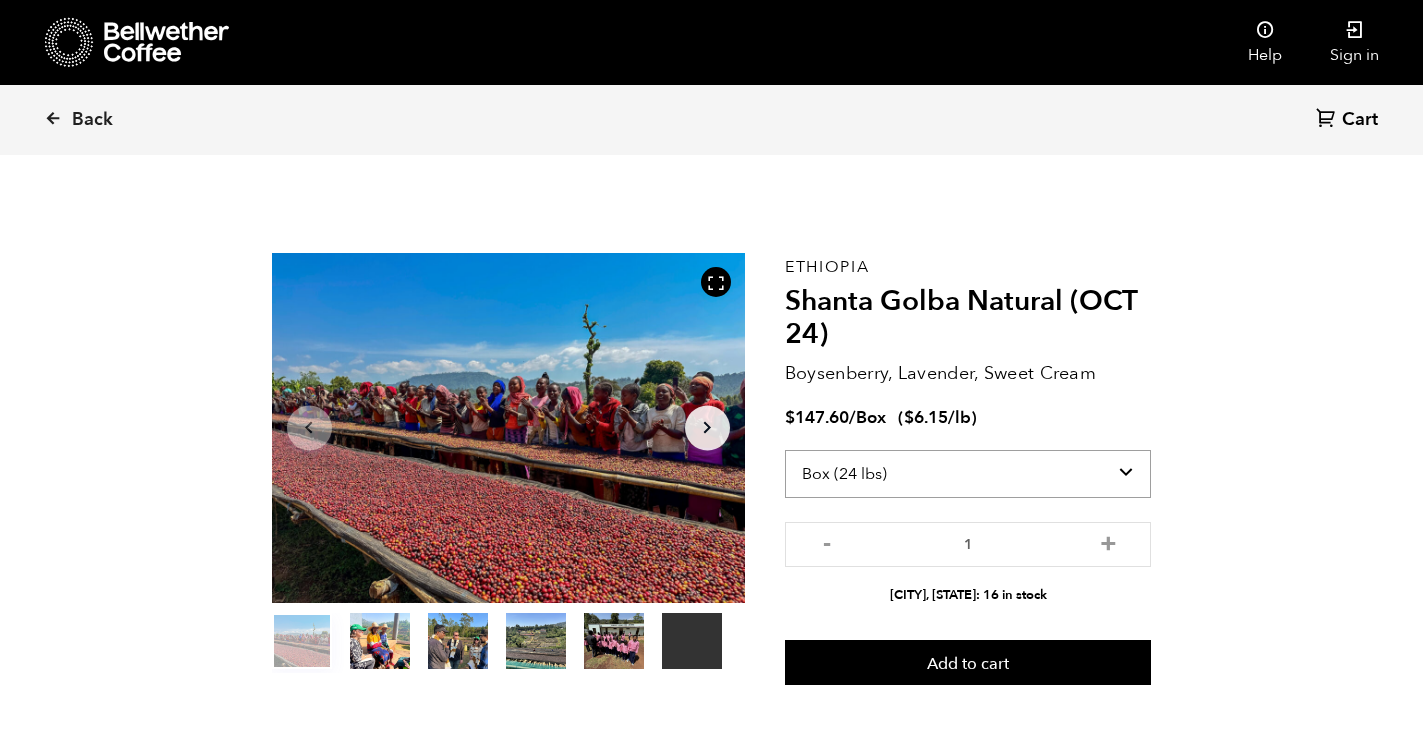 click on "Select size   Bag (60kg) (132 lbs) Box (24 lbs)" at bounding box center (968, 474) 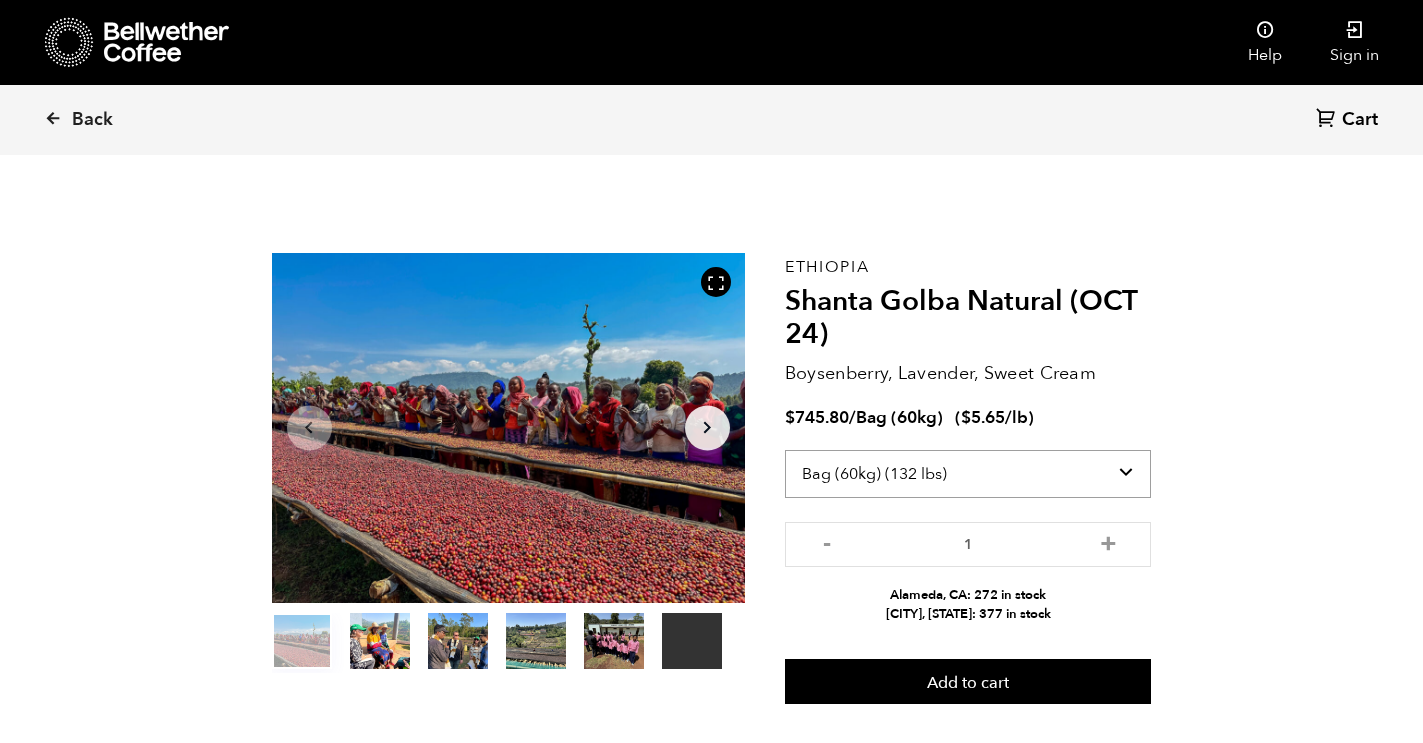 scroll, scrollTop: 33, scrollLeft: 0, axis: vertical 